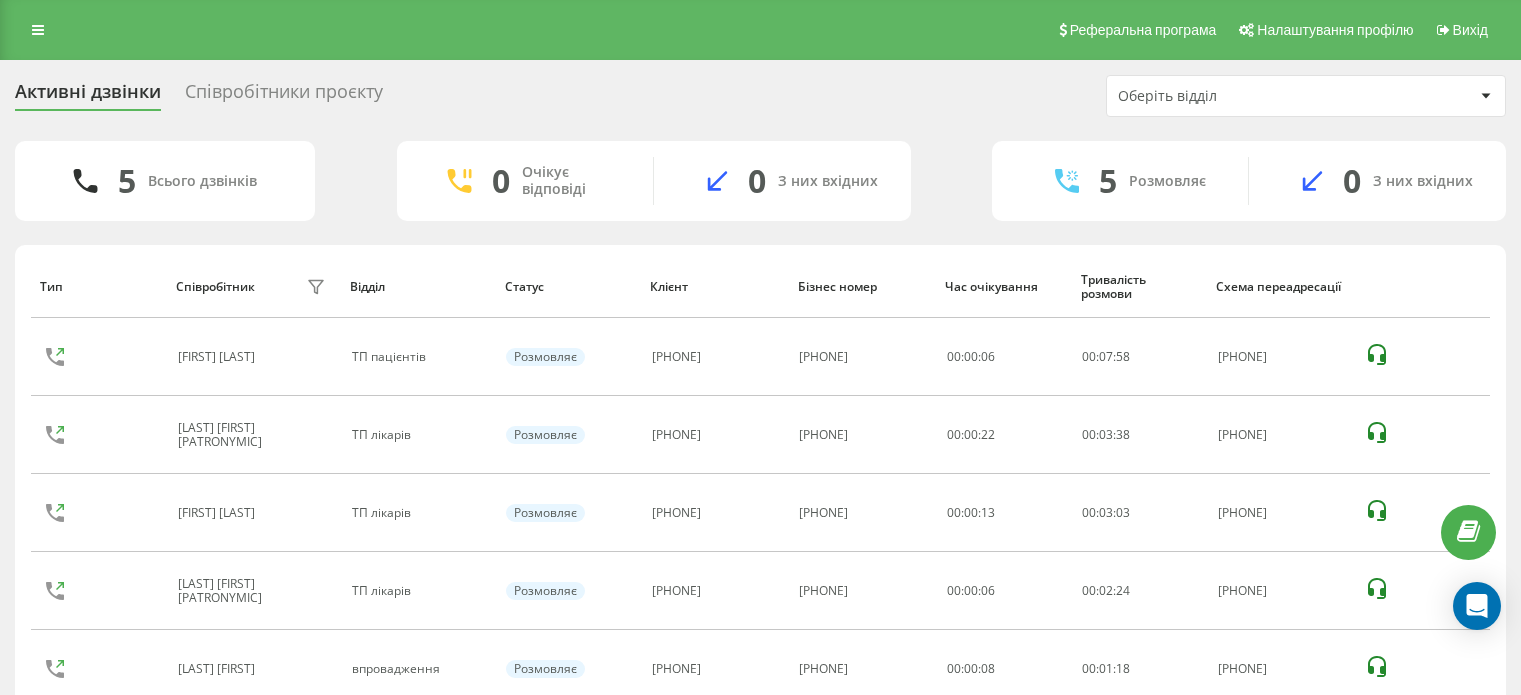 scroll, scrollTop: 86, scrollLeft: 0, axis: vertical 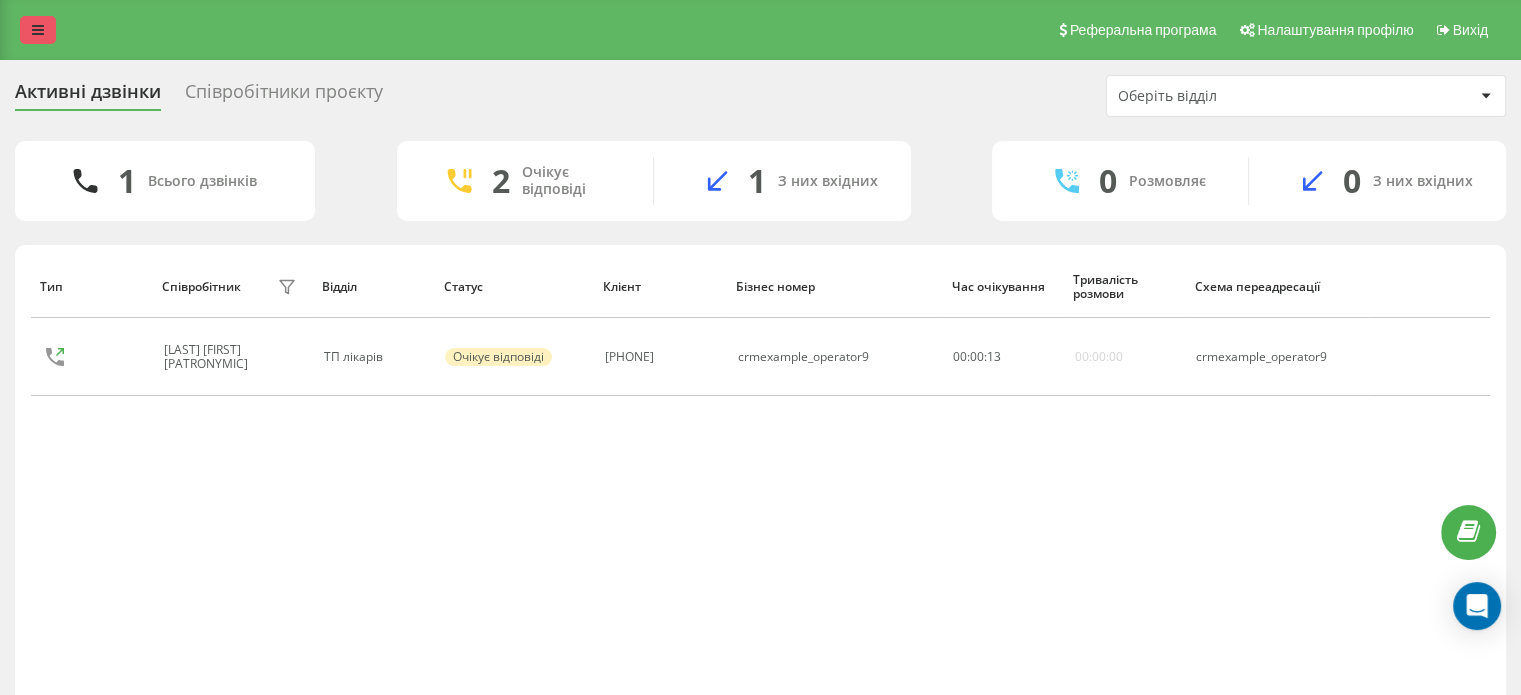 click at bounding box center (38, 30) 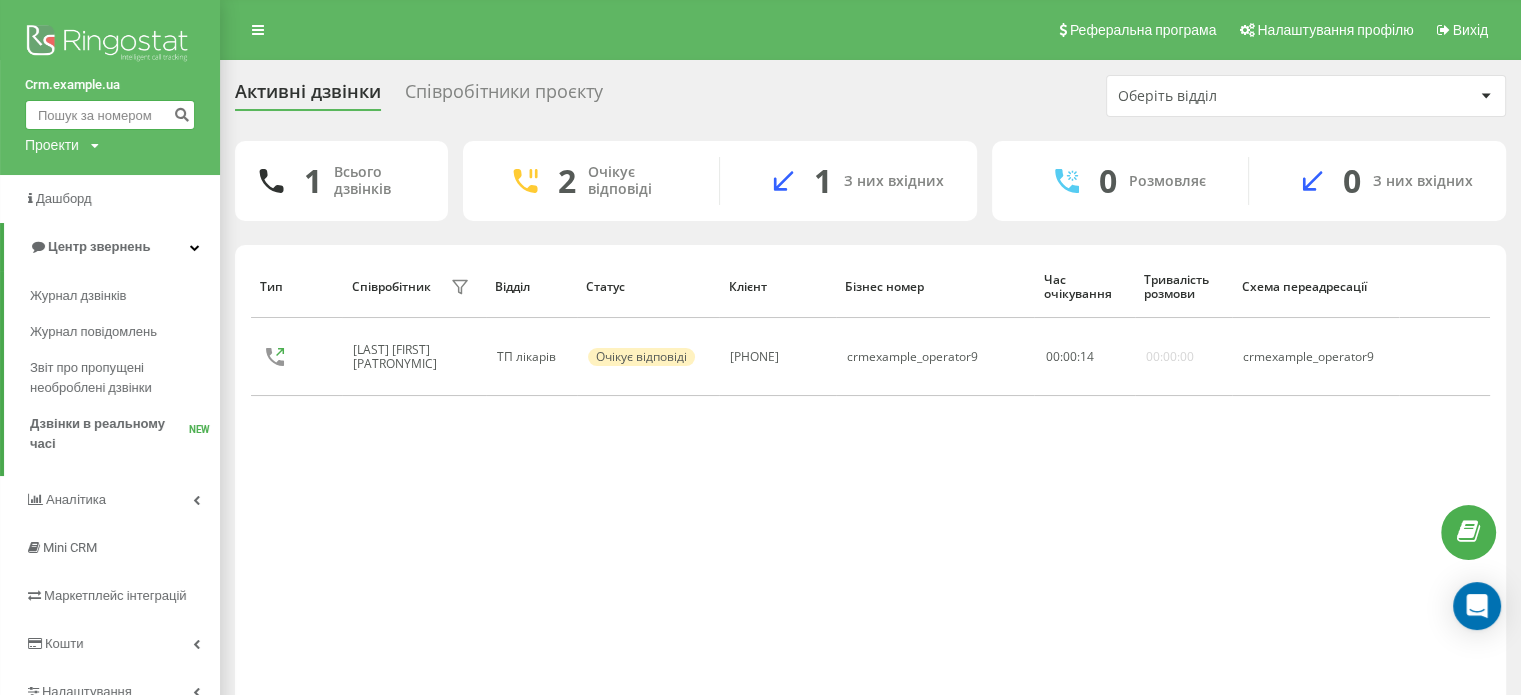 click at bounding box center (110, 115) 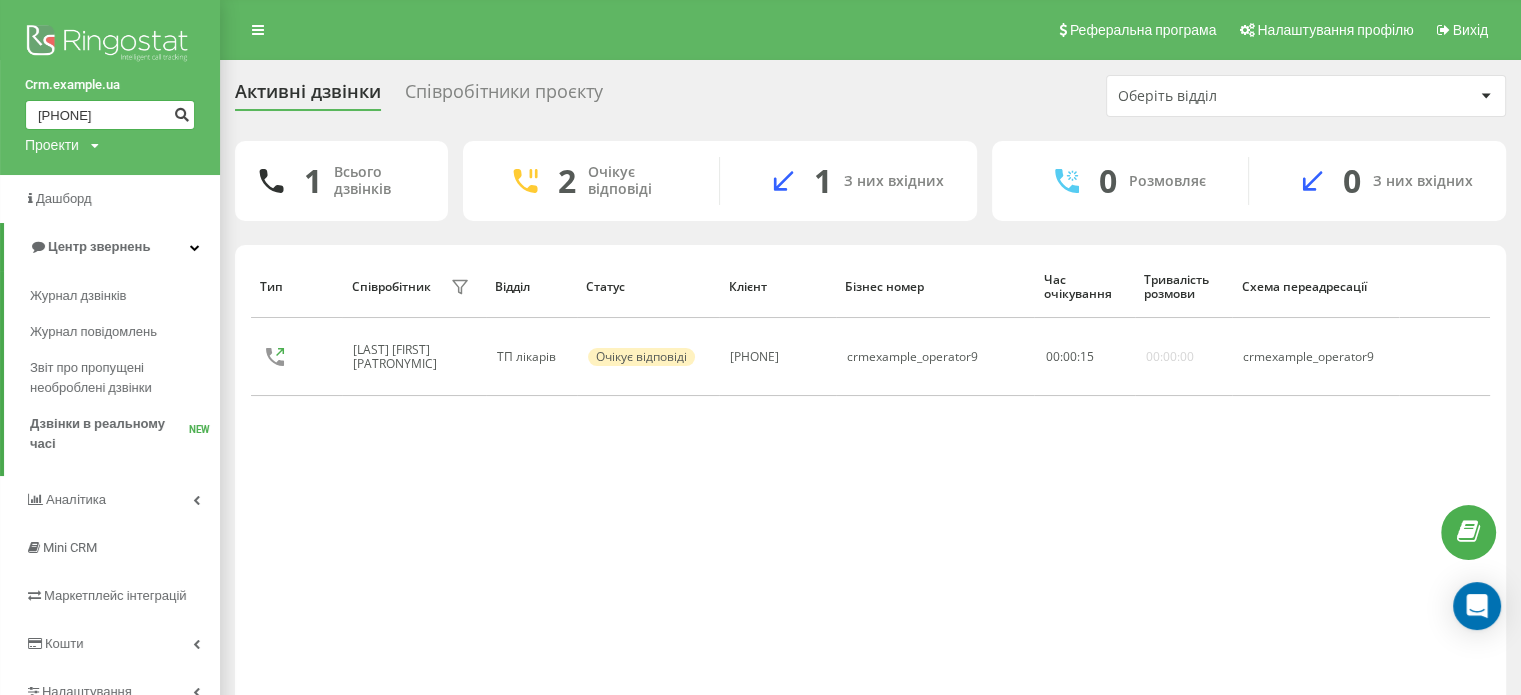 type on "380678340402" 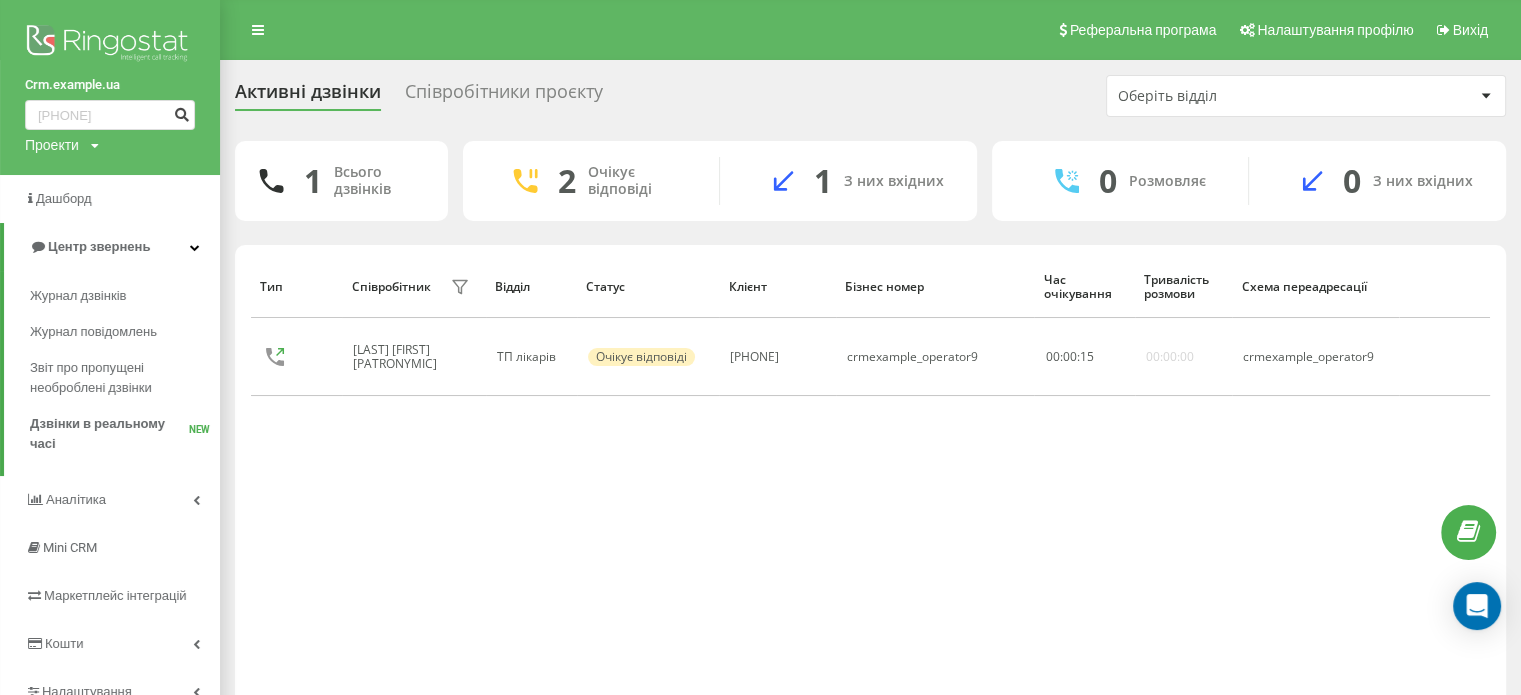 click at bounding box center (181, 112) 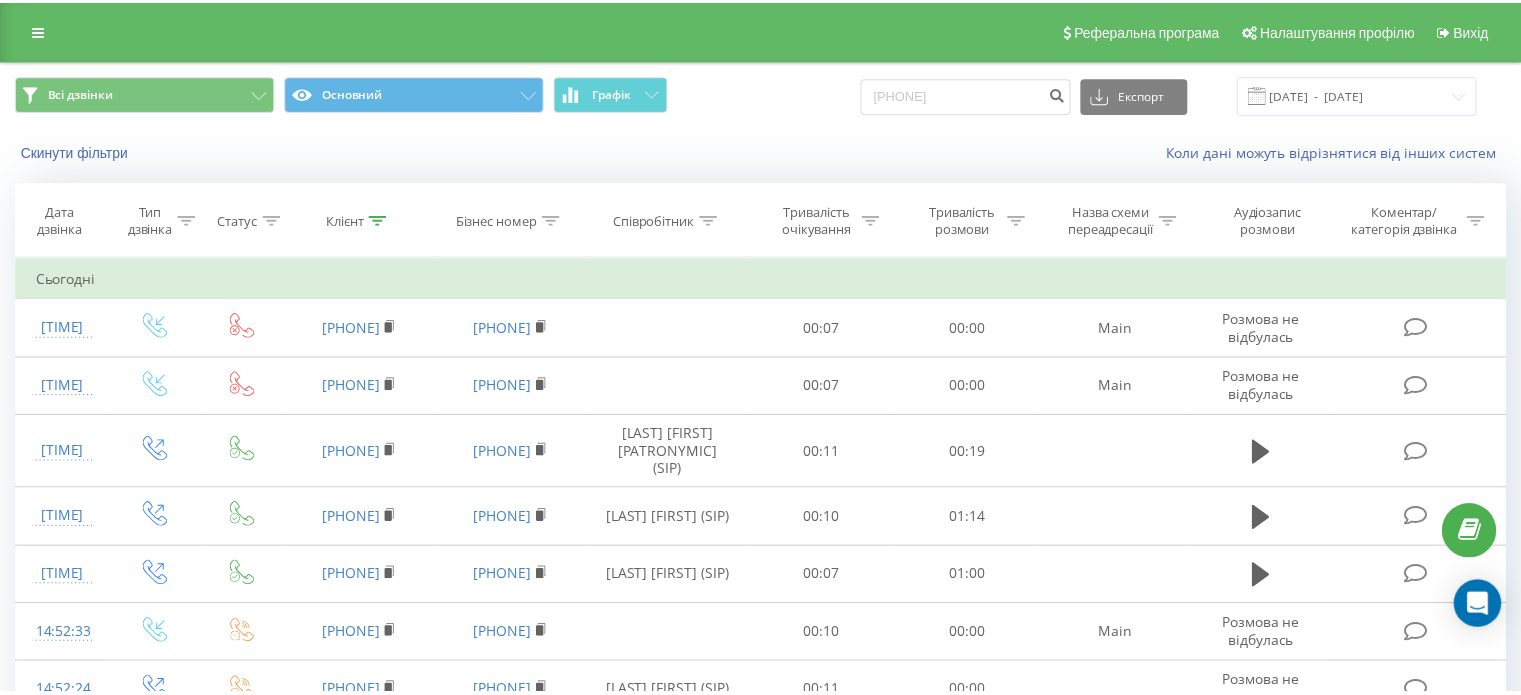 scroll, scrollTop: 0, scrollLeft: 0, axis: both 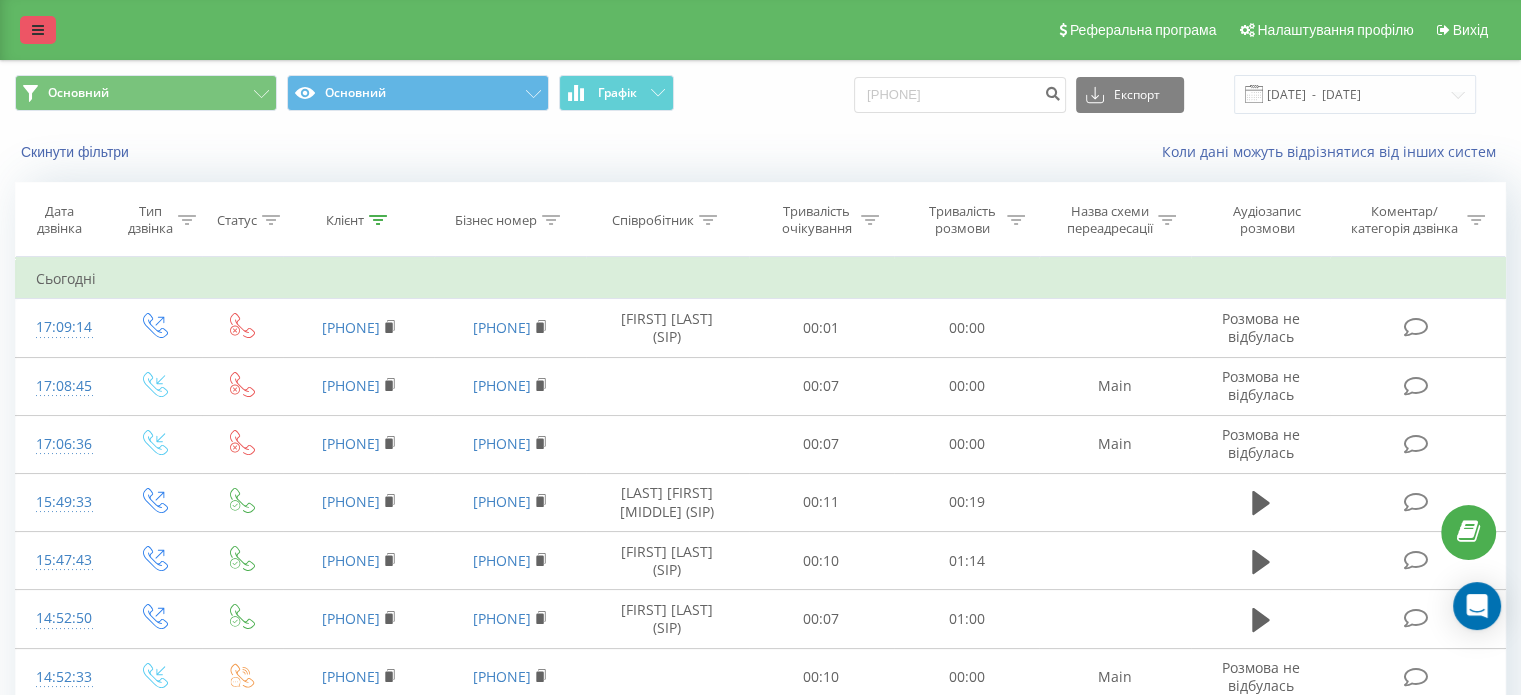 click at bounding box center [38, 30] 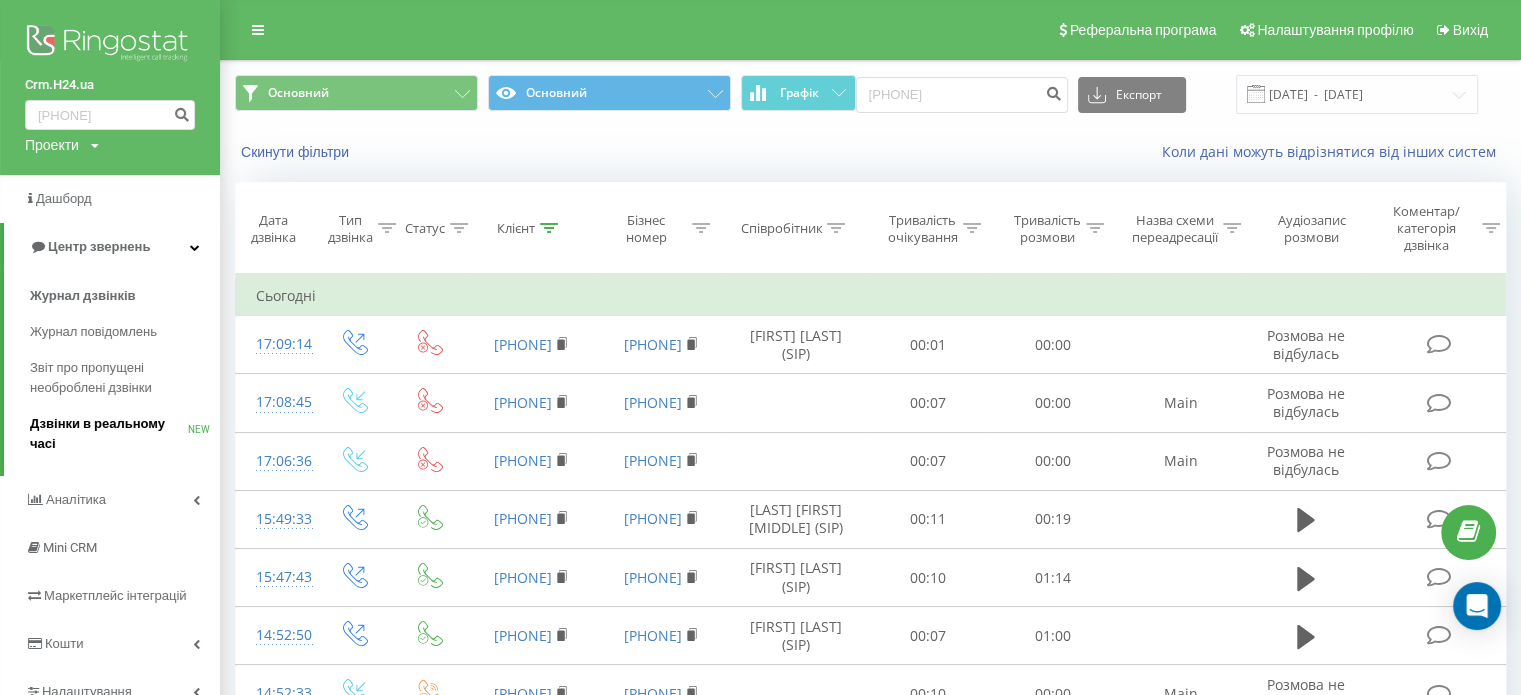 click on "Дзвінки в реальному часі" at bounding box center [109, 434] 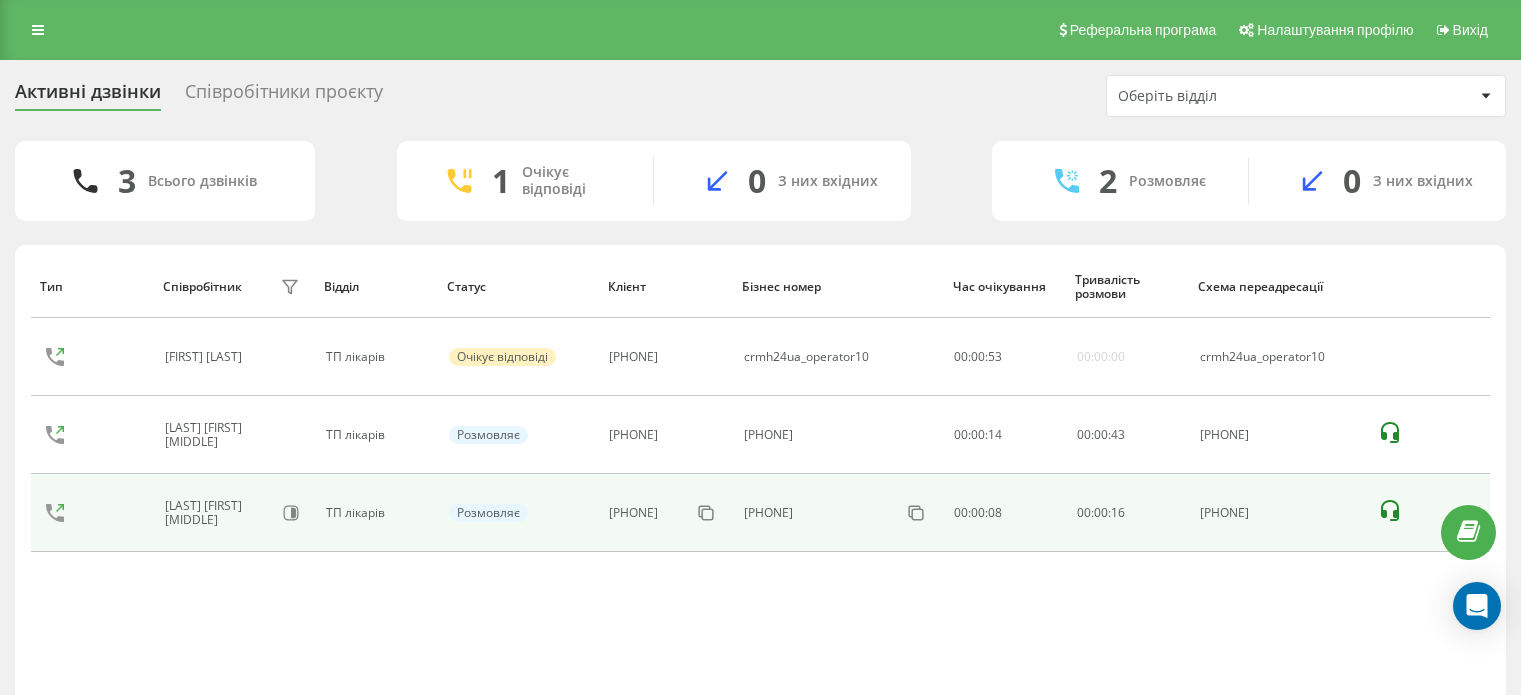 scroll, scrollTop: 0, scrollLeft: 0, axis: both 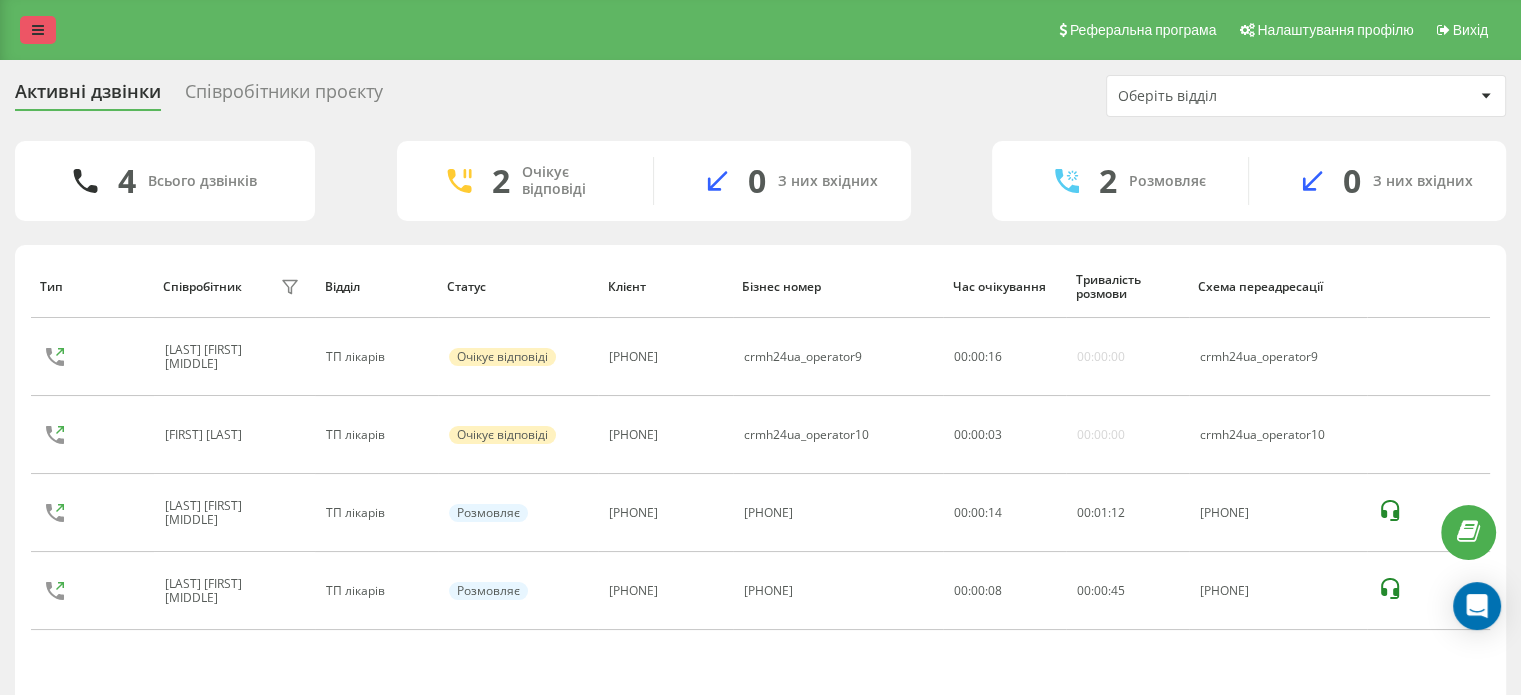 click at bounding box center [38, 30] 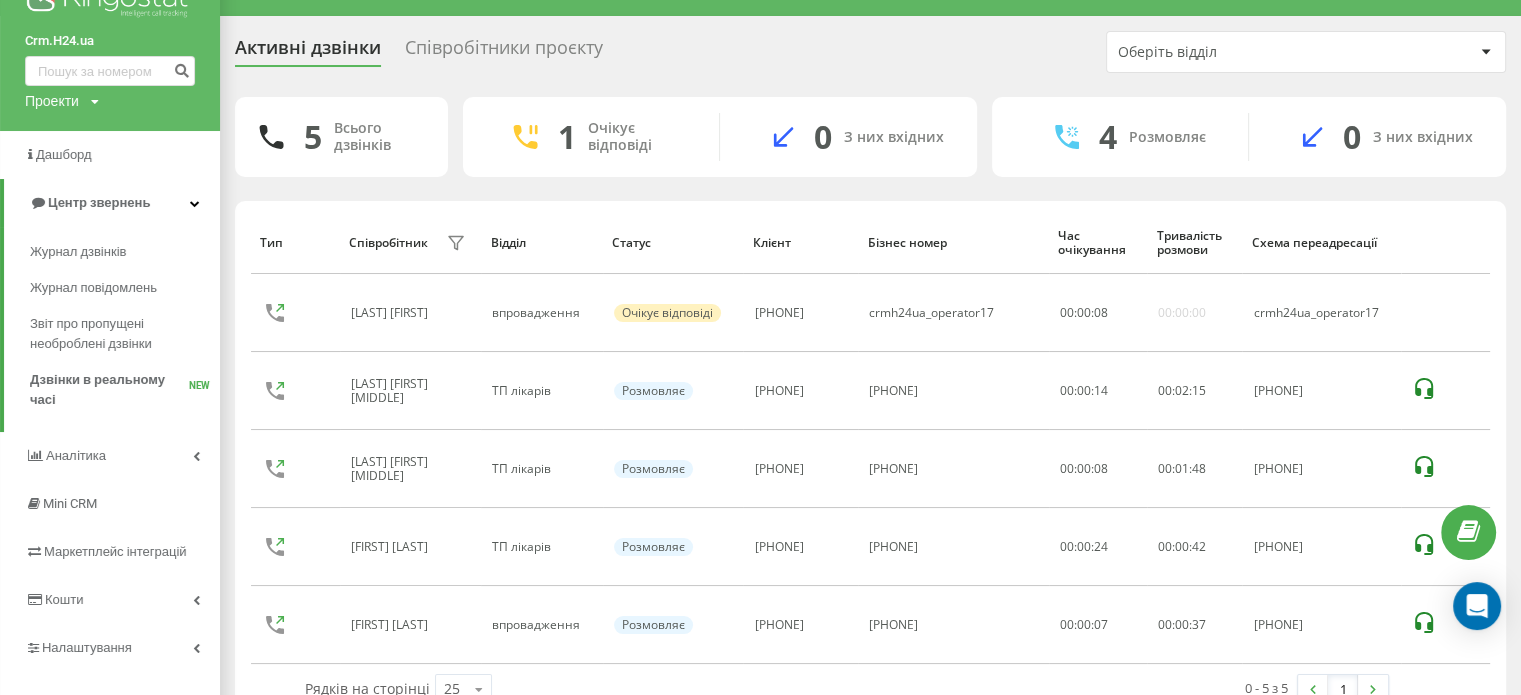 scroll, scrollTop: 86, scrollLeft: 0, axis: vertical 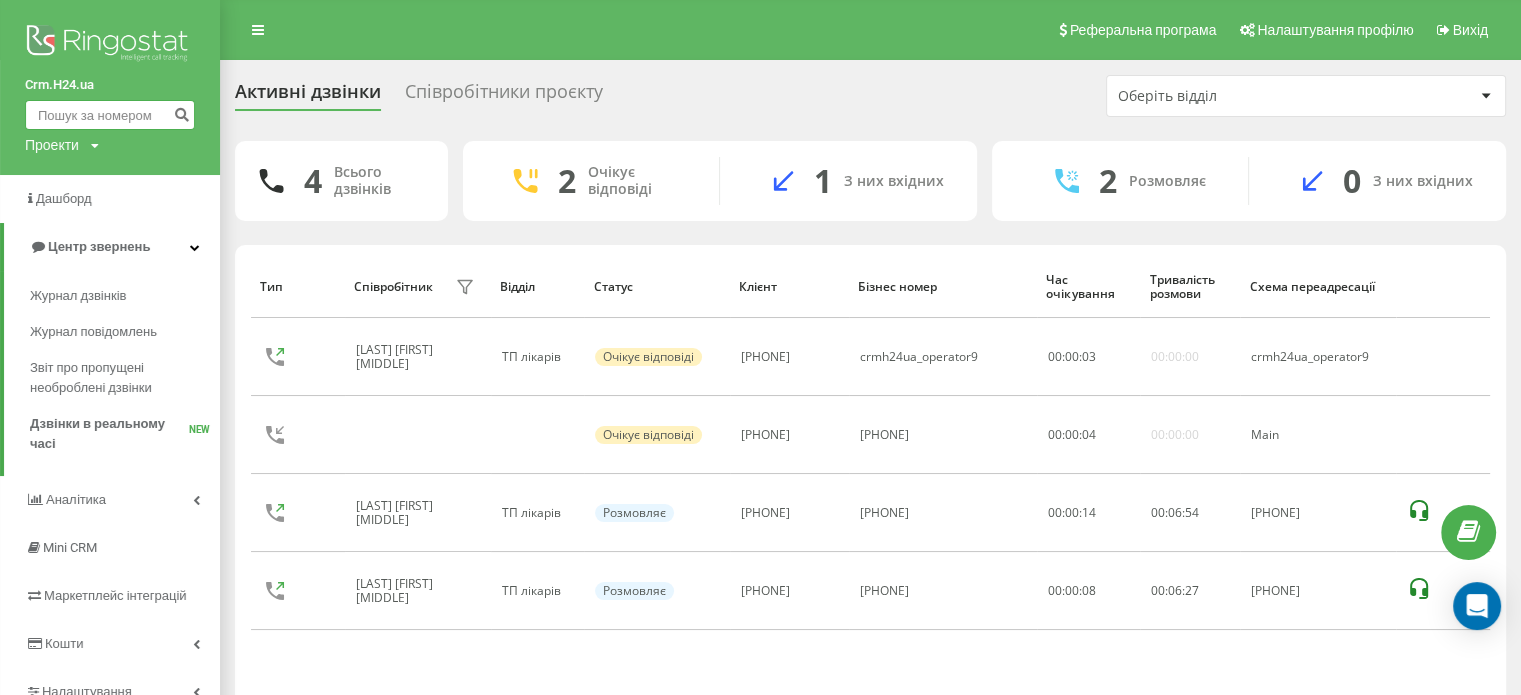 click at bounding box center [110, 115] 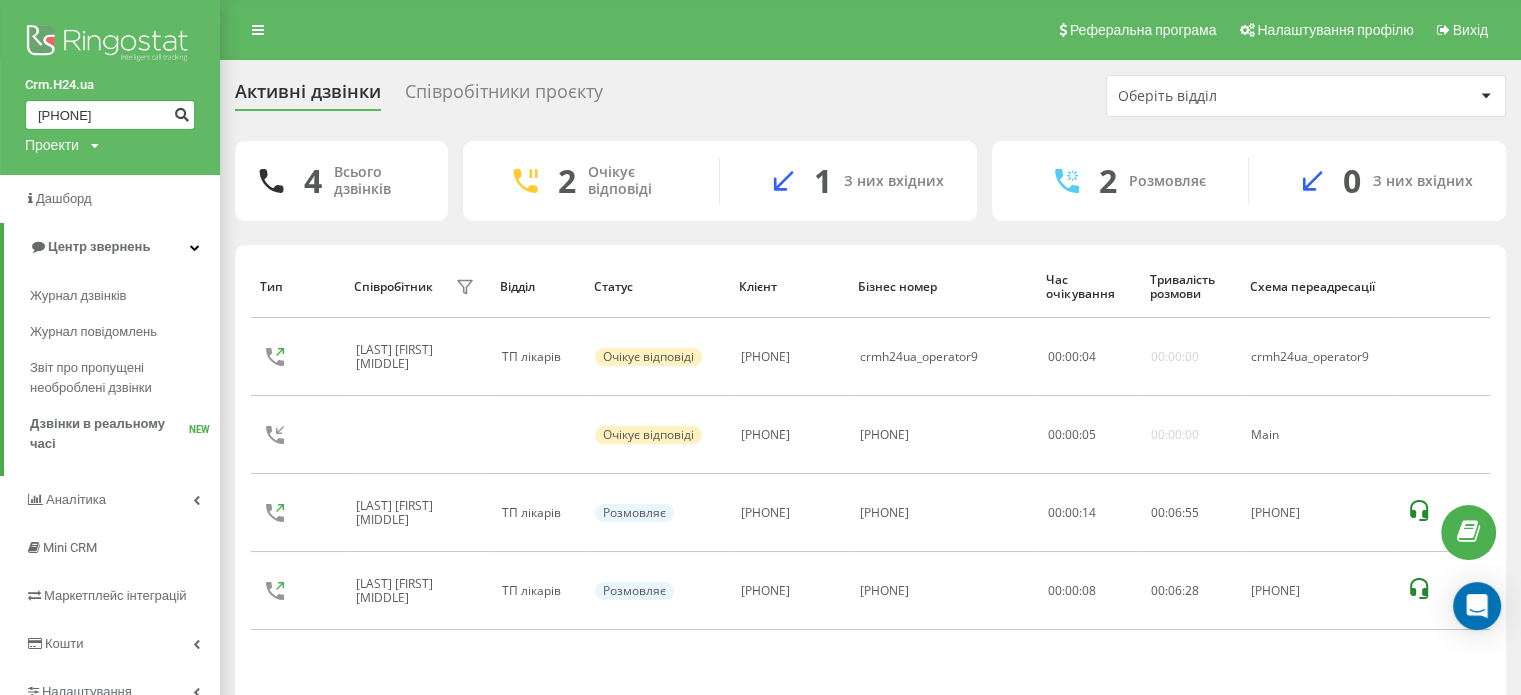 type on "380973868756" 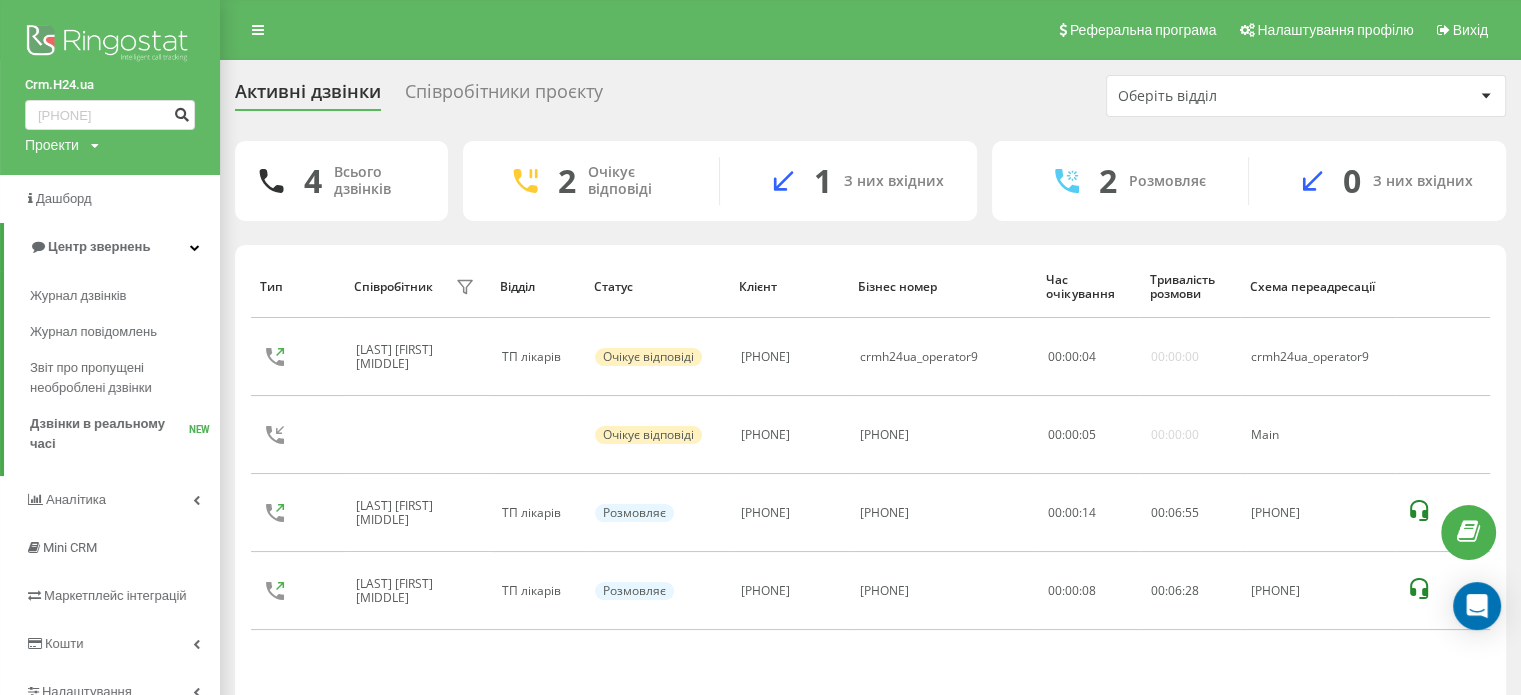 click at bounding box center (181, 112) 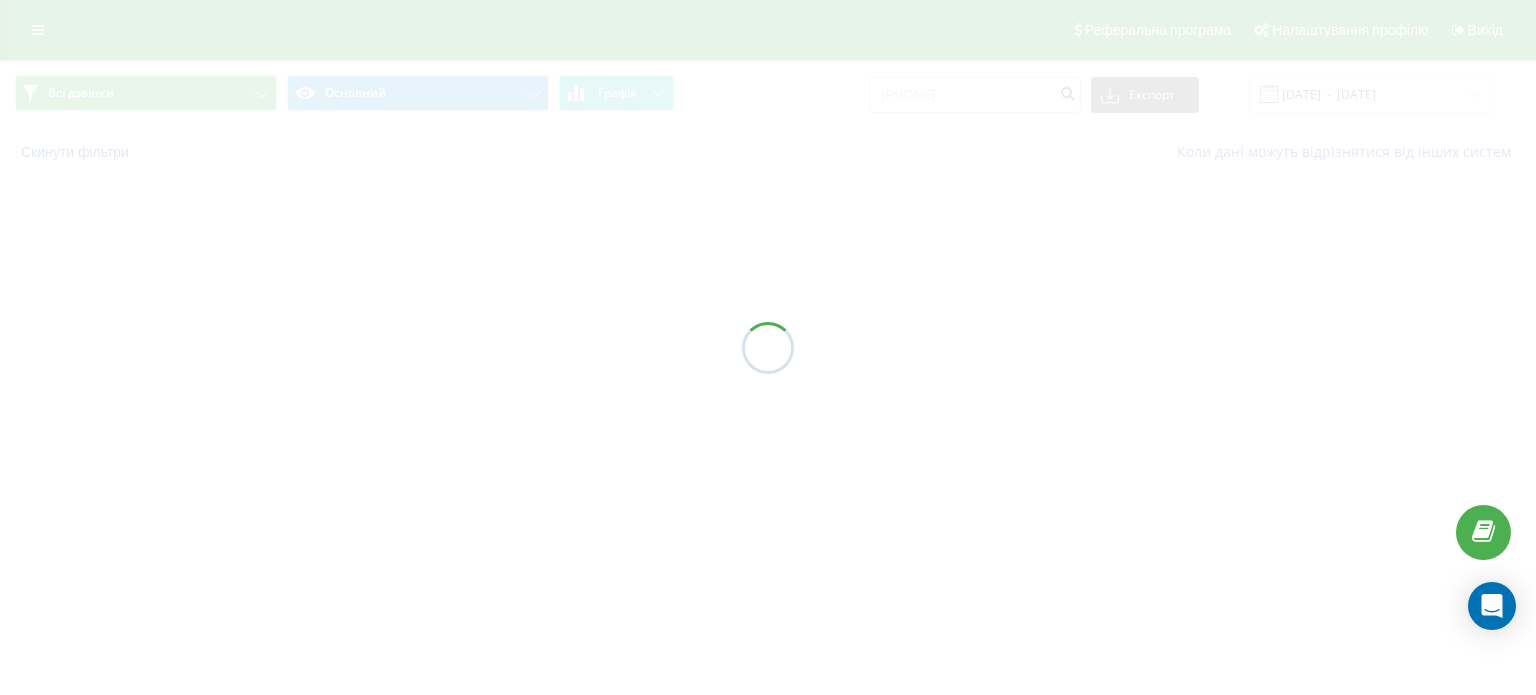 scroll, scrollTop: 0, scrollLeft: 0, axis: both 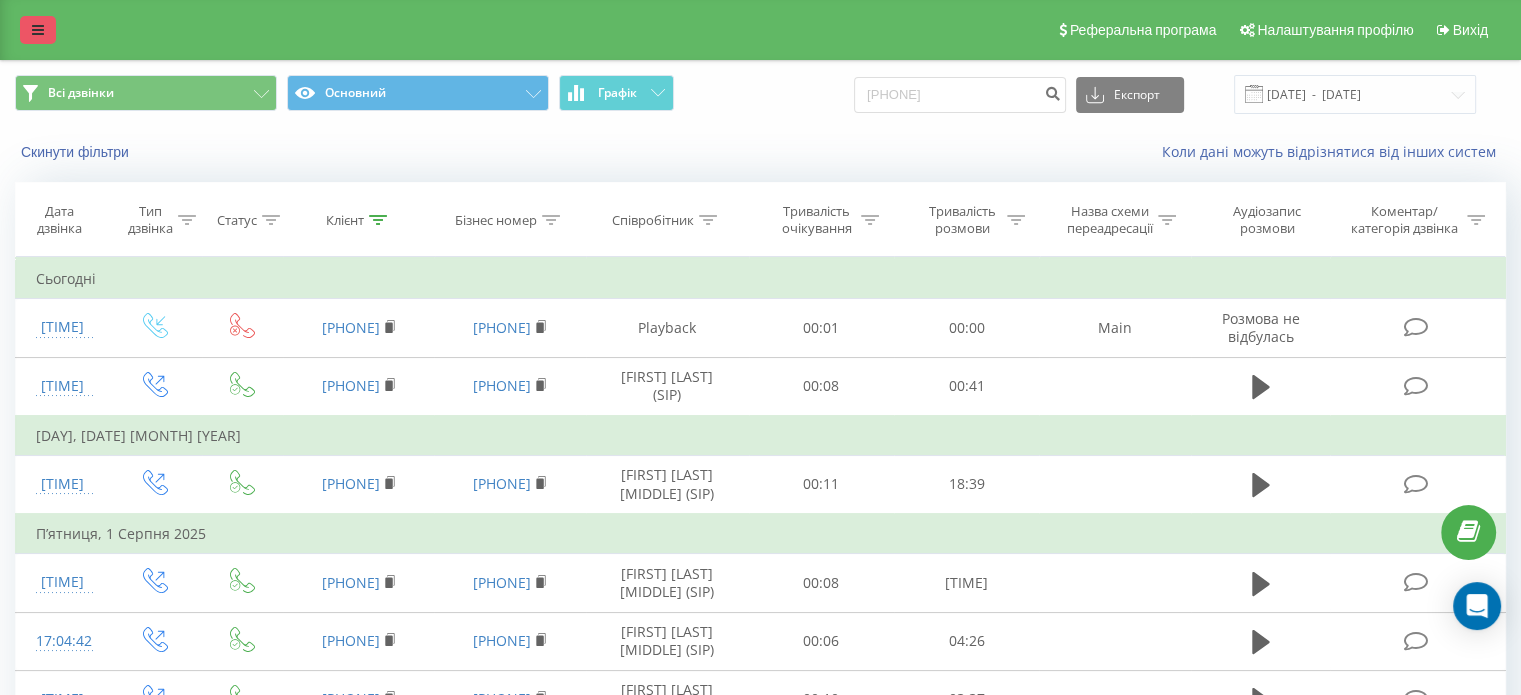 click at bounding box center (38, 30) 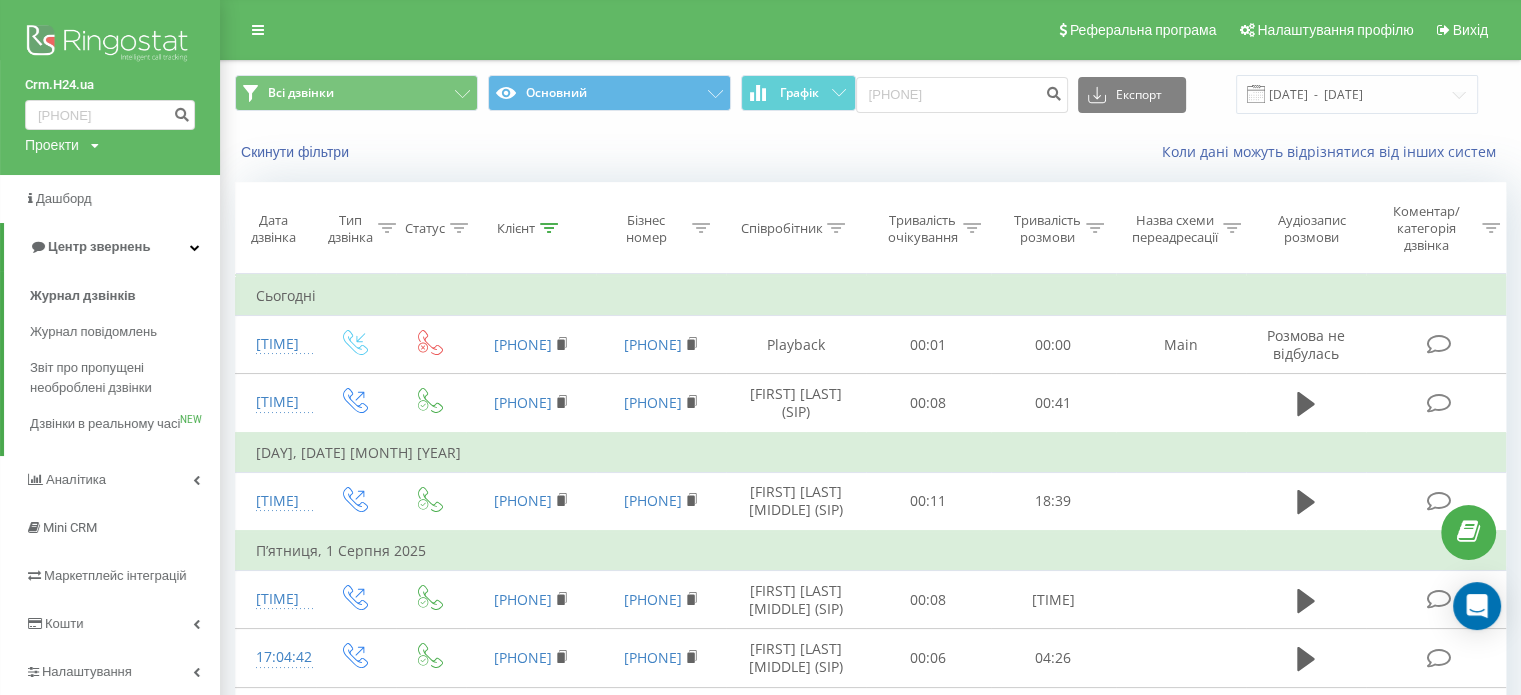 click on "Crm.H24.ua 380973868756 Проекти Crm.H24.ua" at bounding box center [110, 87] 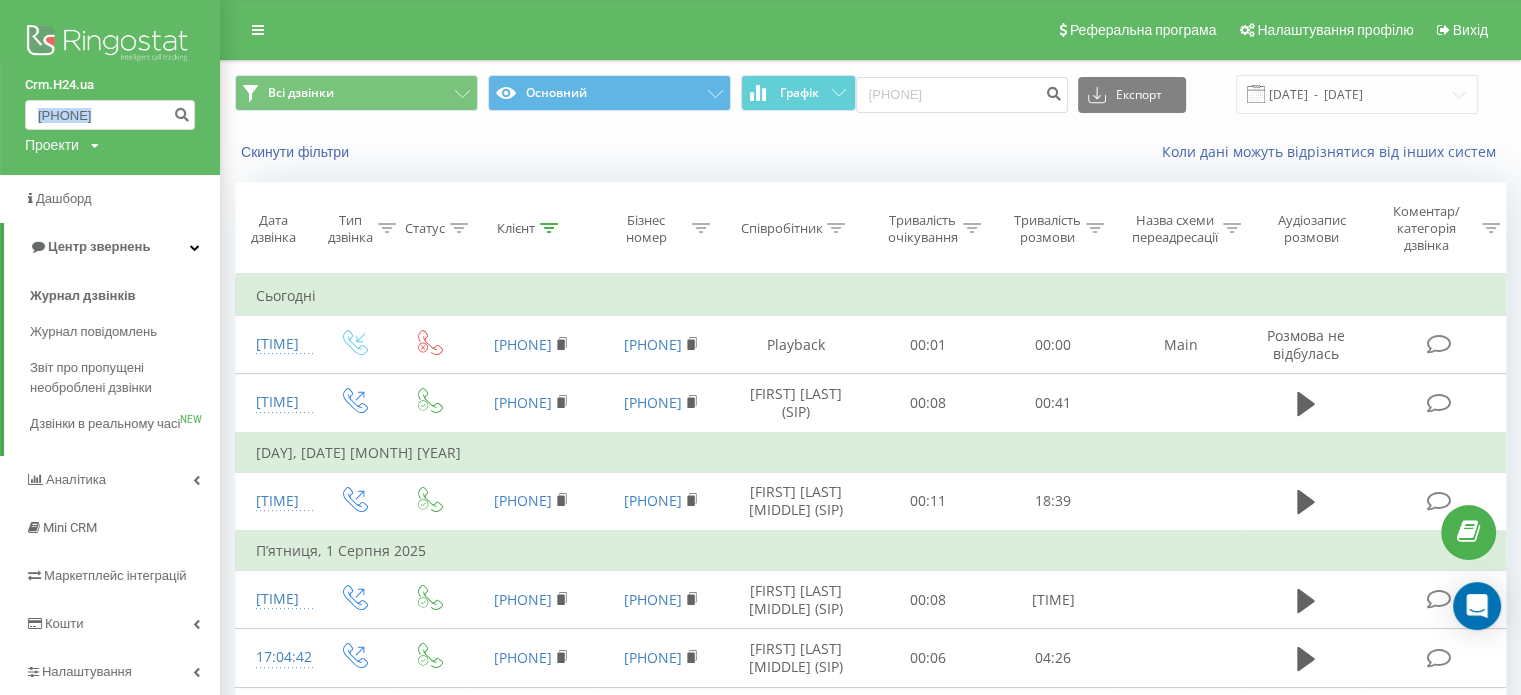 click on "Crm.H24.ua 380973868756 Проекти Crm.H24.ua" at bounding box center (110, 87) 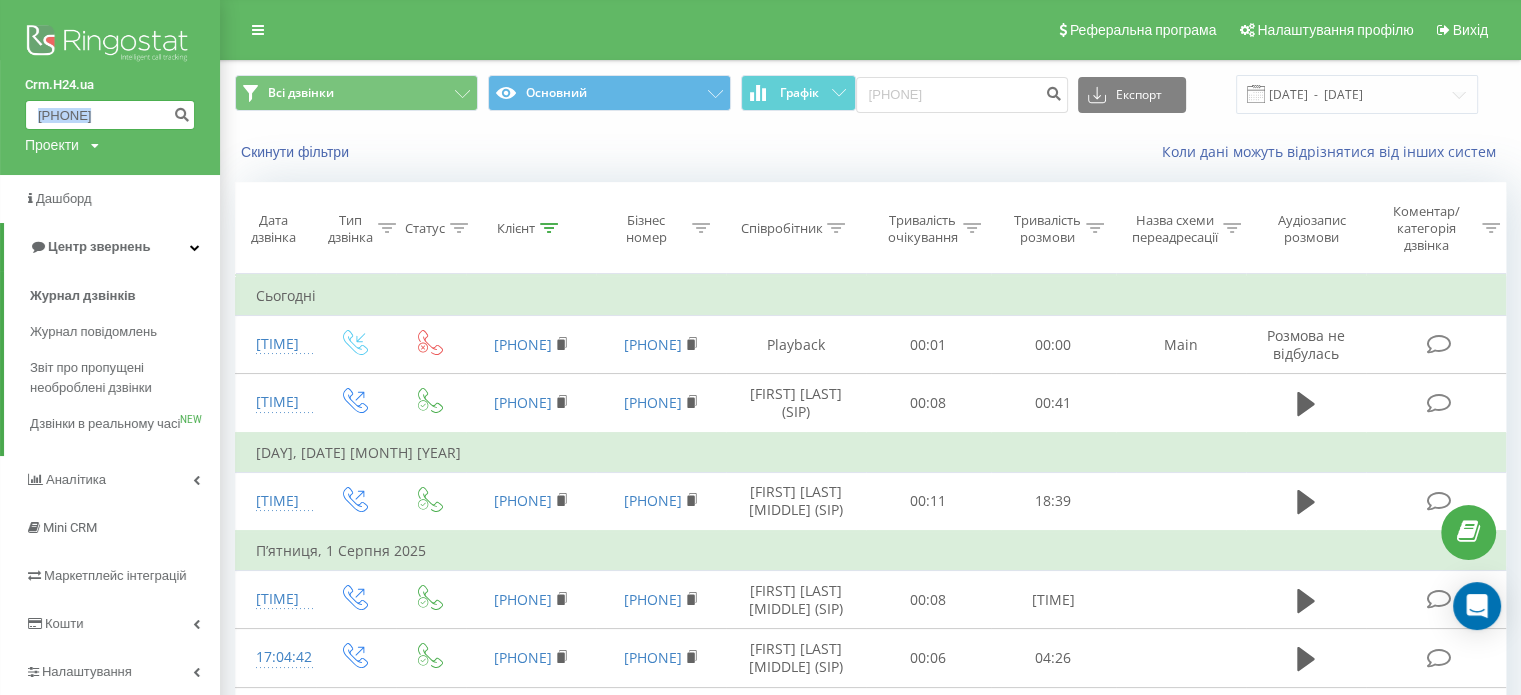 click on "[PHONE]" at bounding box center [110, 115] 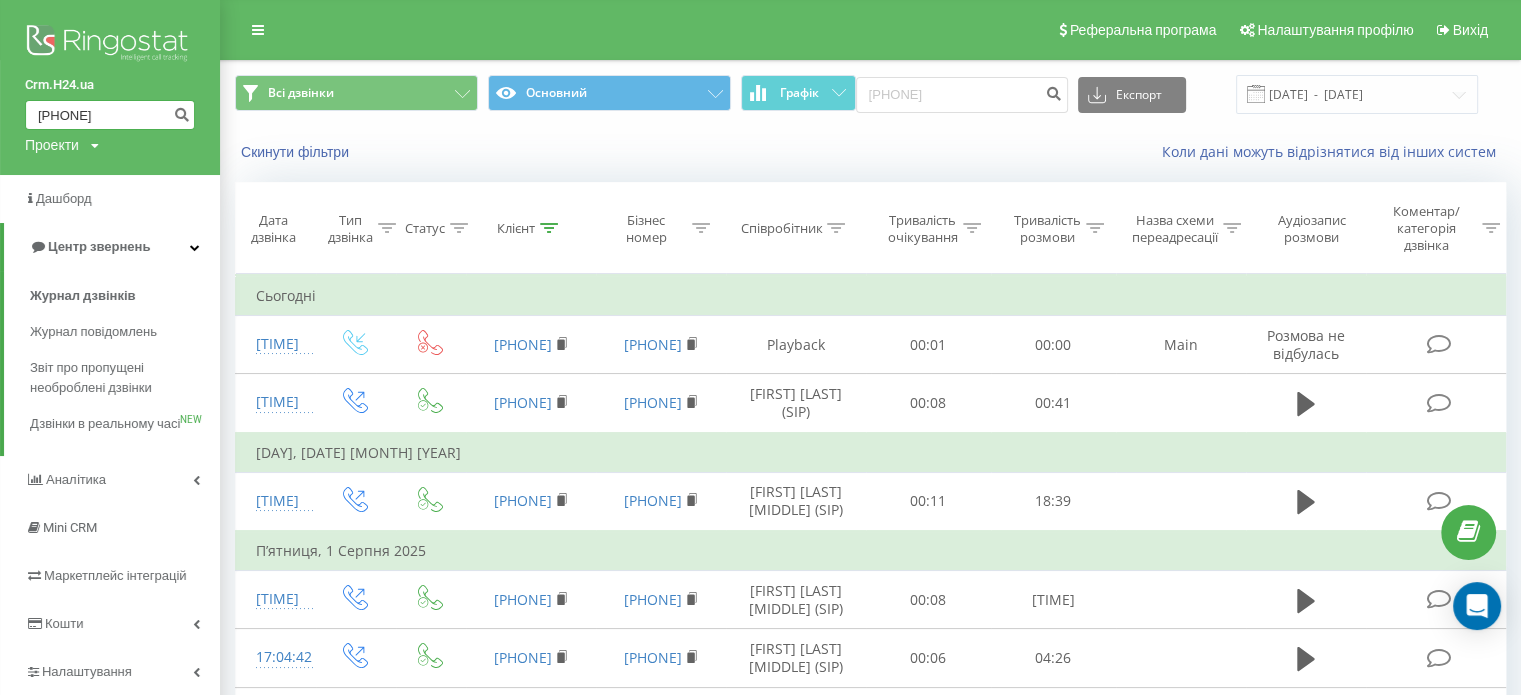 click on "[PHONE]" at bounding box center (110, 115) 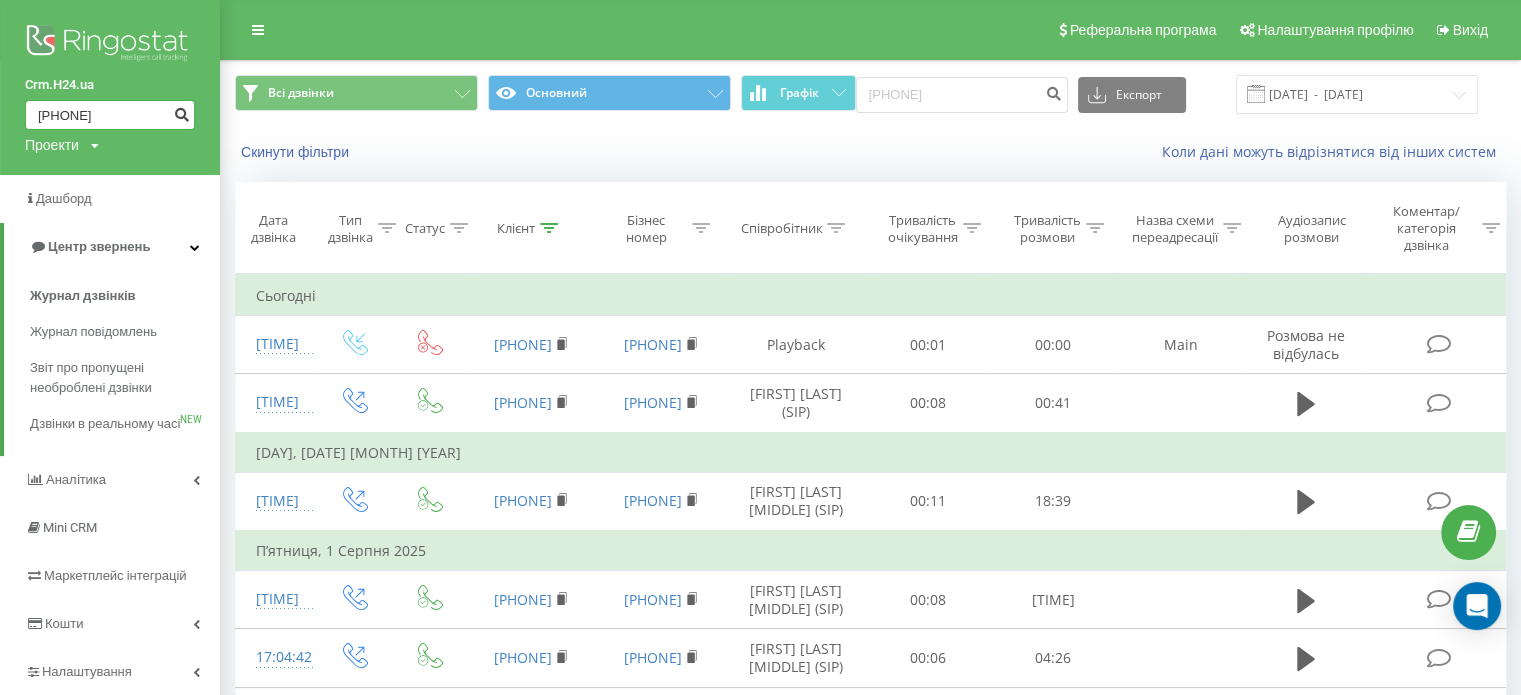 type on "[PHONE]" 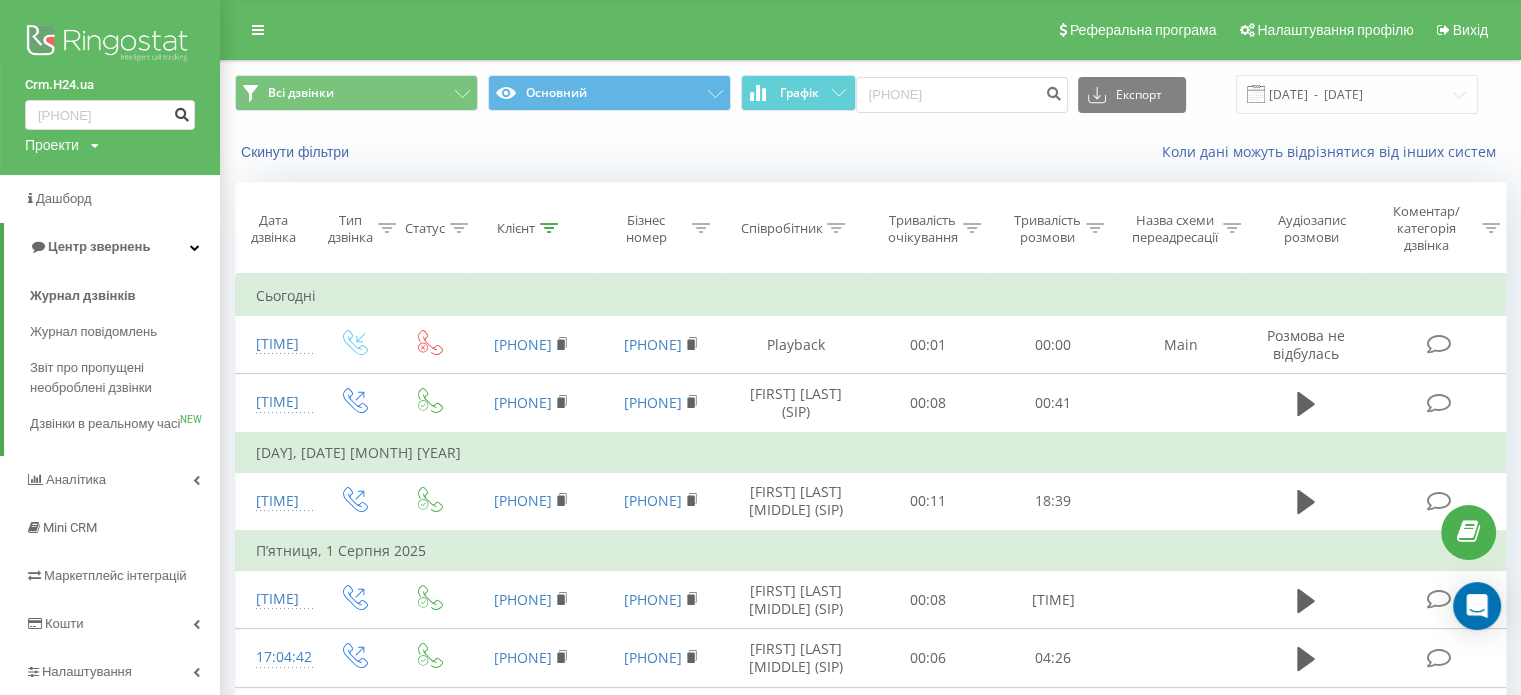 click at bounding box center (181, 112) 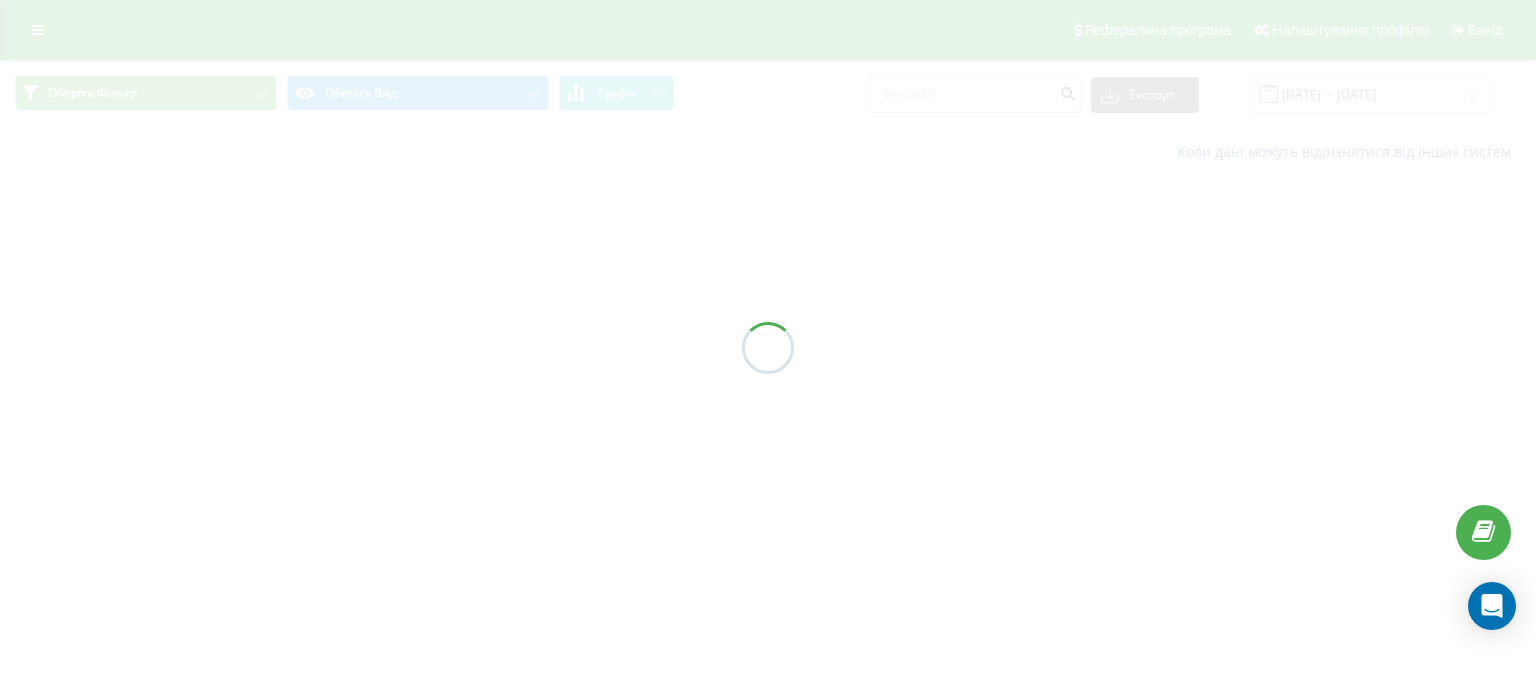 scroll, scrollTop: 0, scrollLeft: 0, axis: both 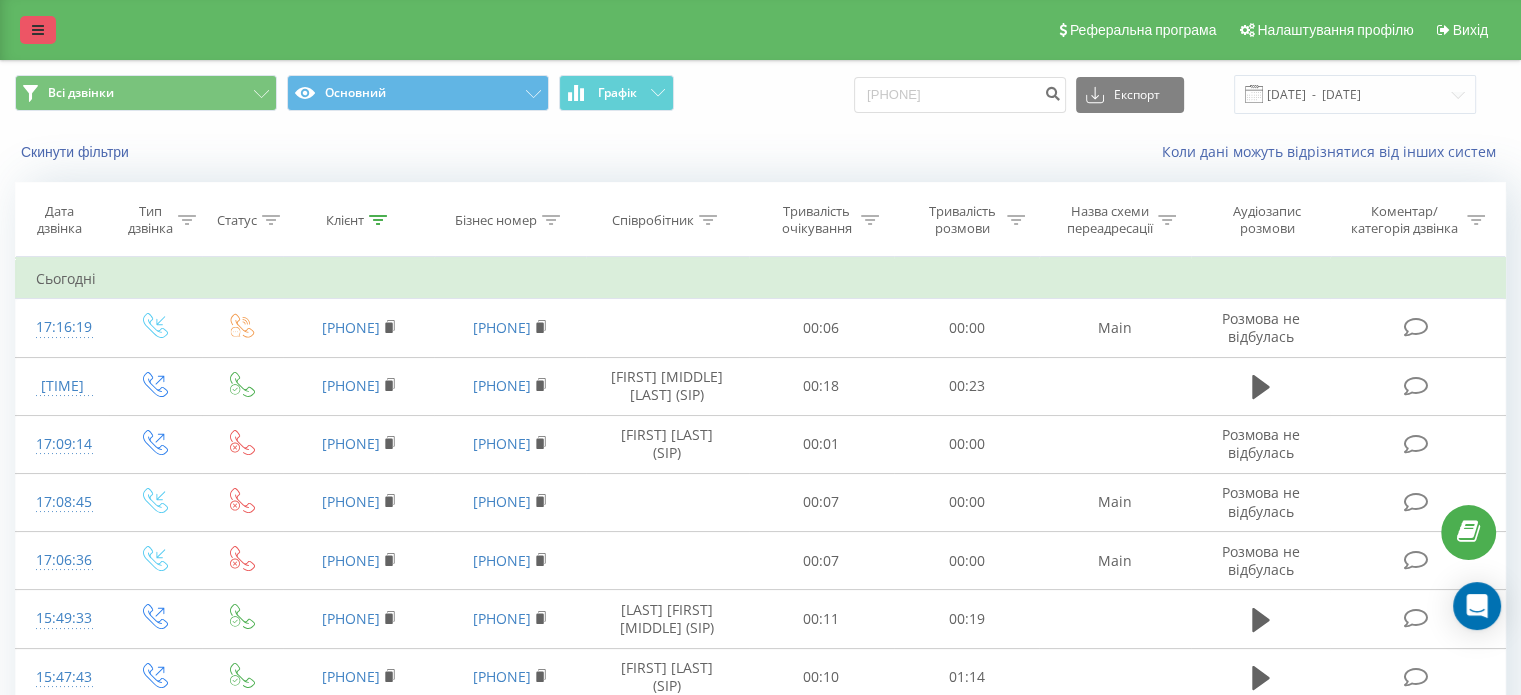 click at bounding box center [38, 30] 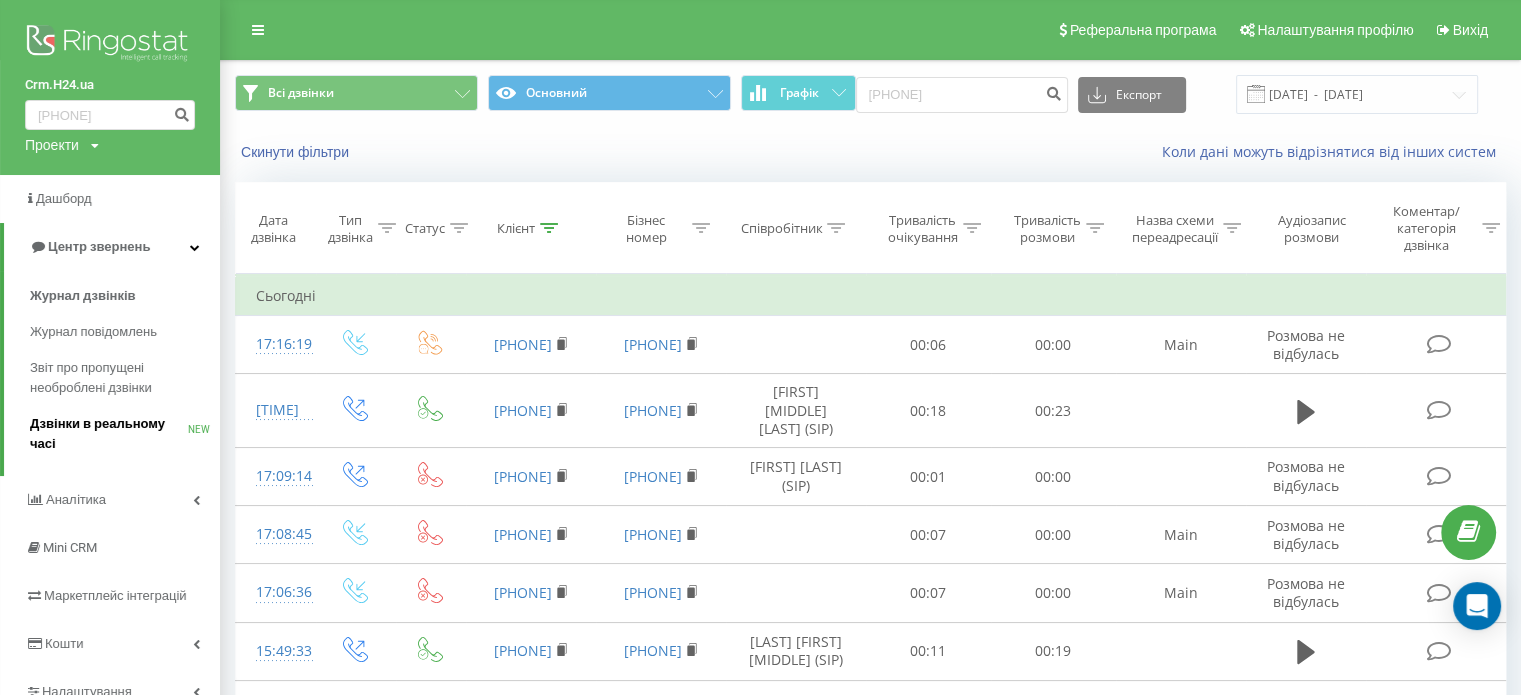 click on "Дзвінки в реальному часі" at bounding box center (109, 434) 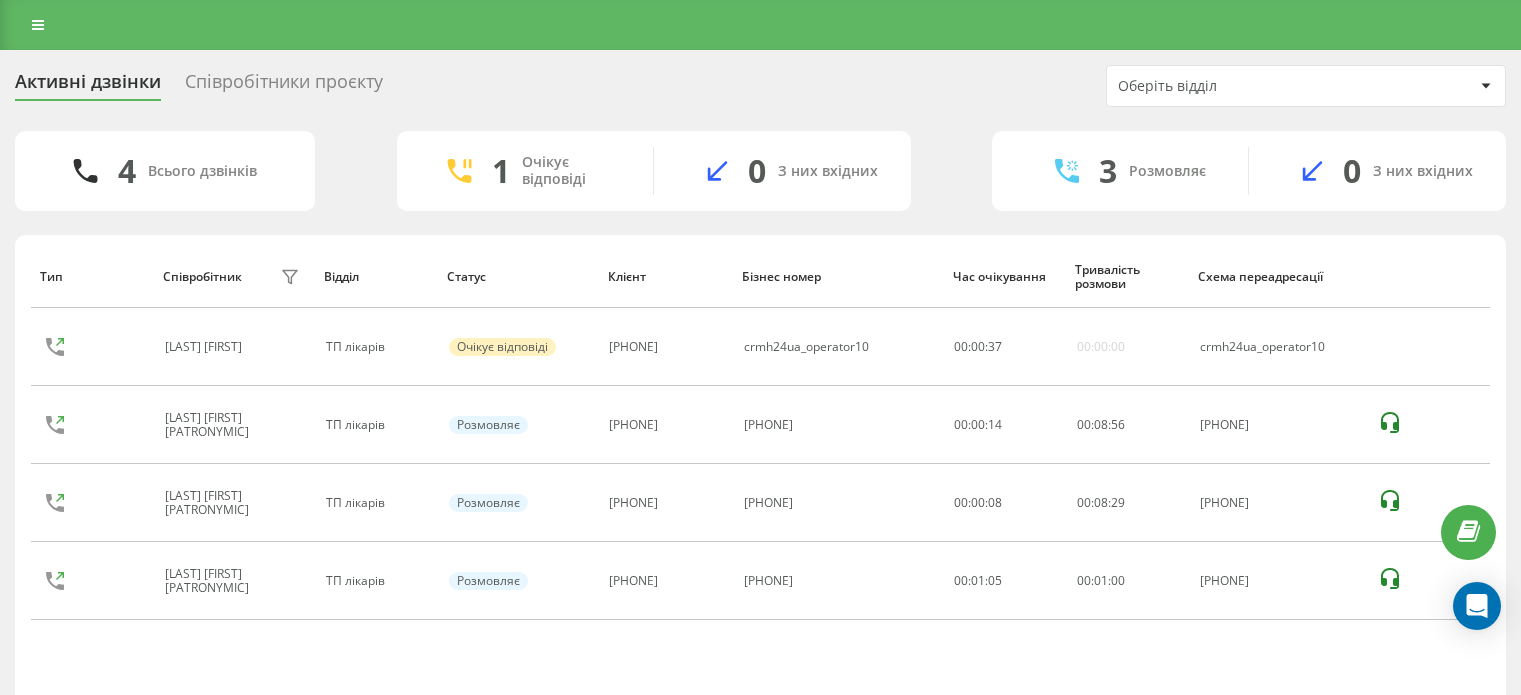scroll, scrollTop: 0, scrollLeft: 0, axis: both 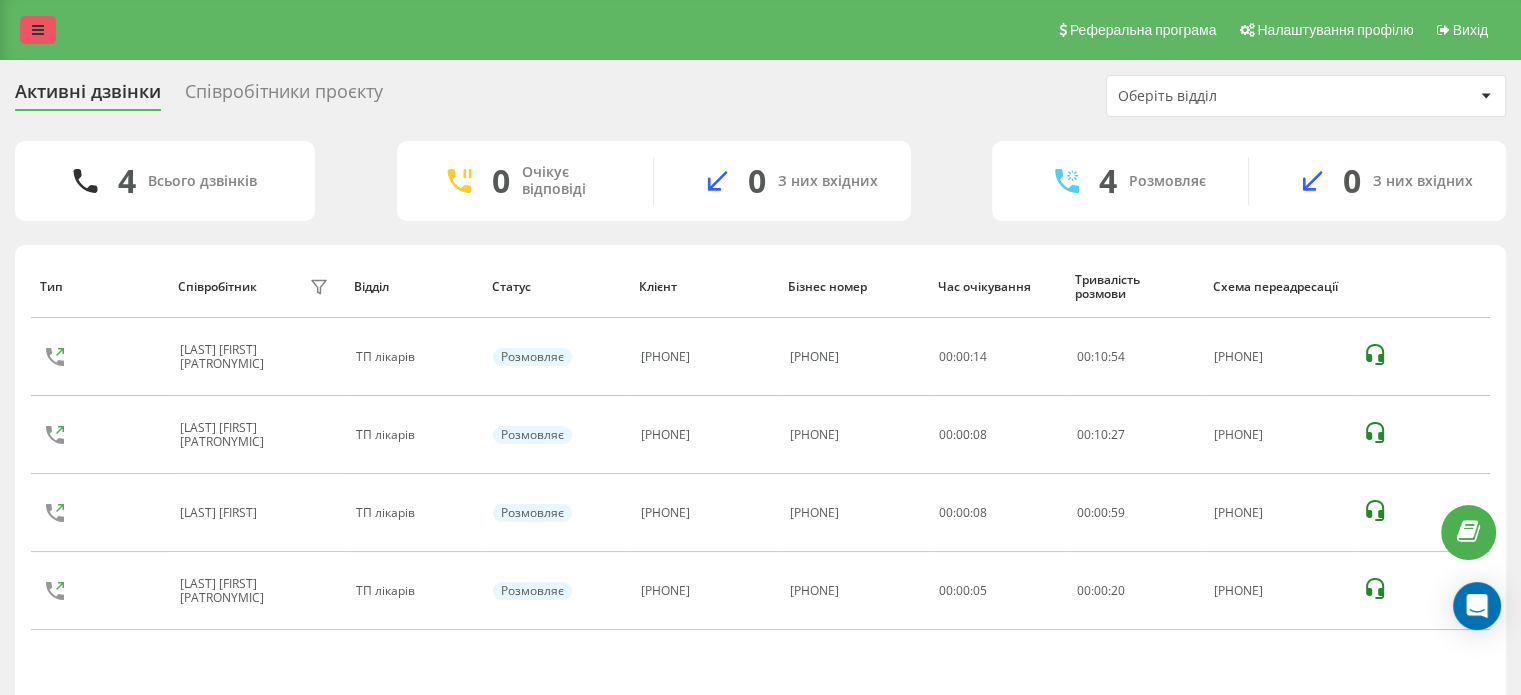 click at bounding box center [38, 30] 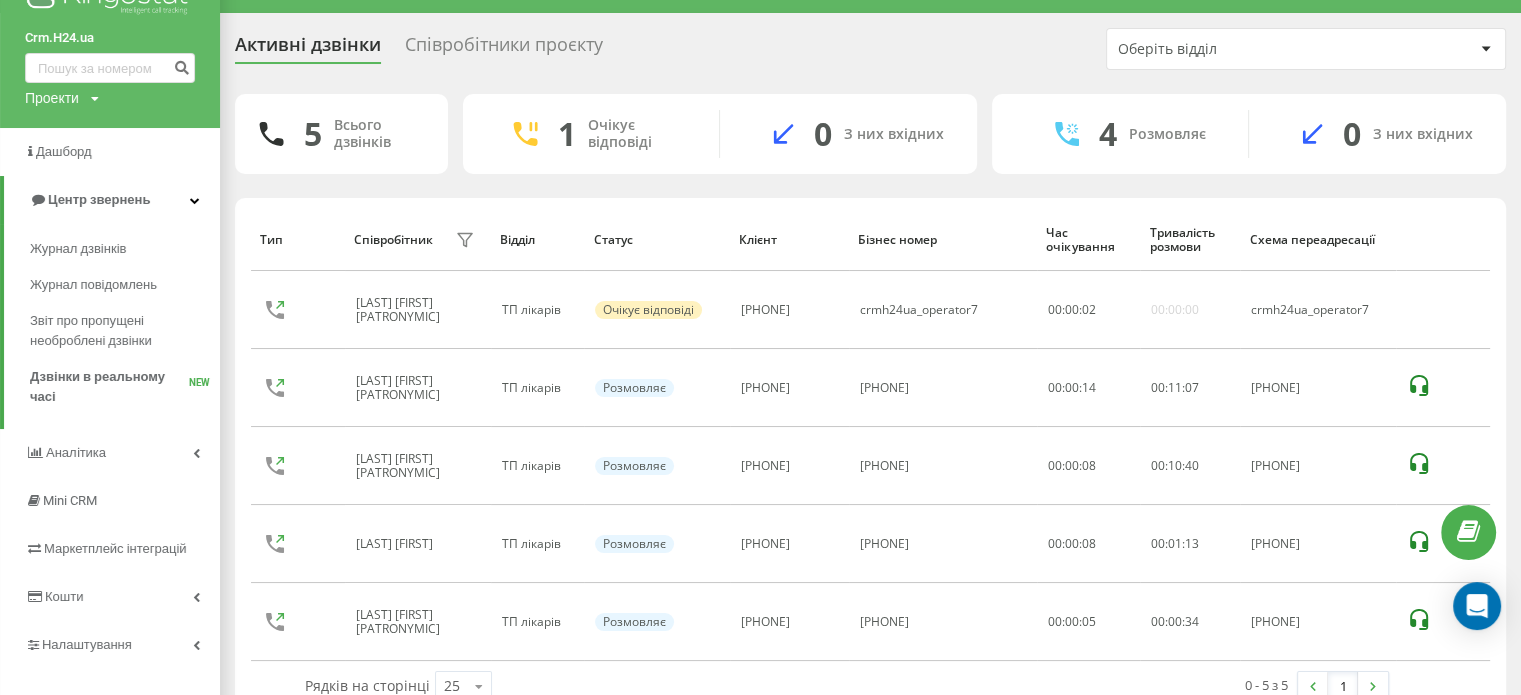 scroll, scrollTop: 86, scrollLeft: 0, axis: vertical 